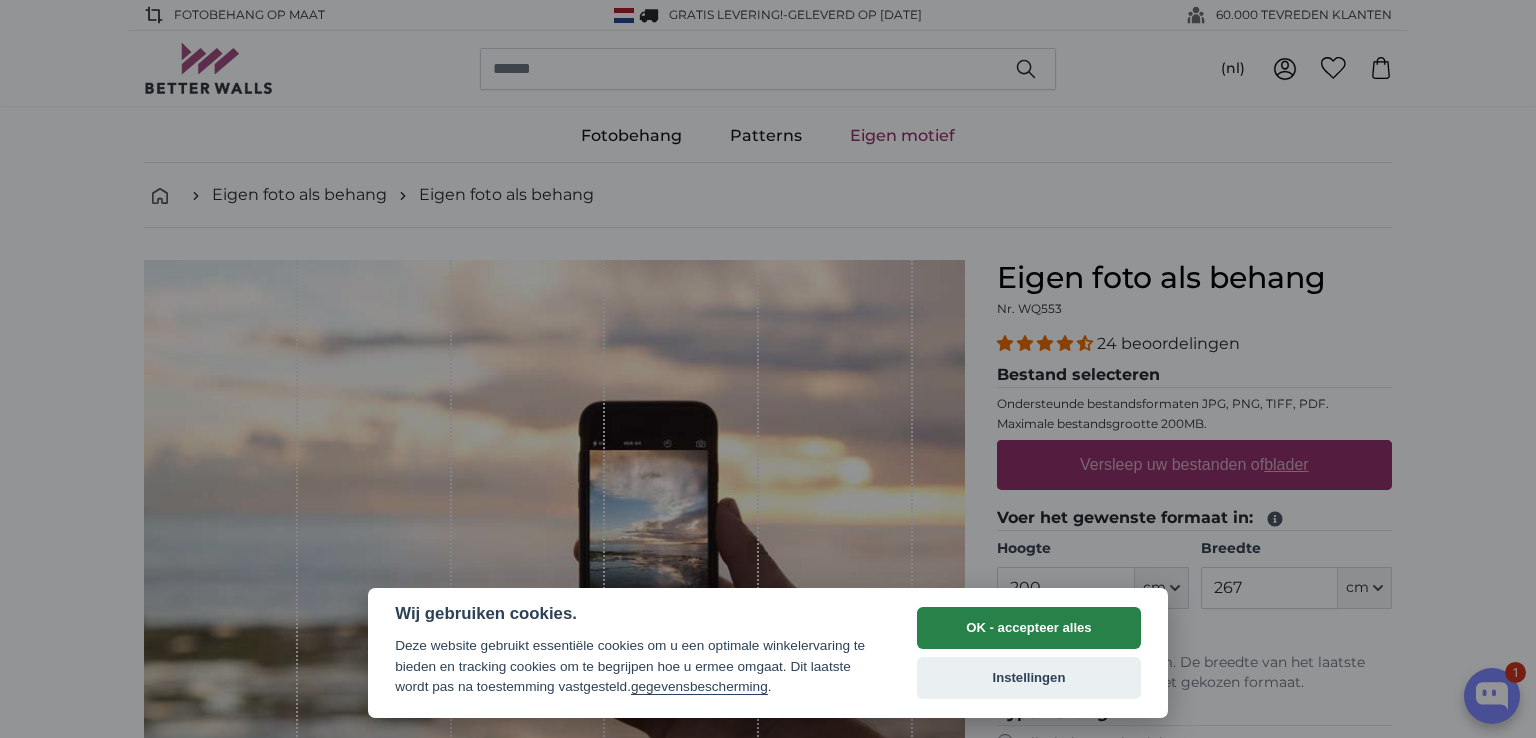 scroll, scrollTop: 0, scrollLeft: 0, axis: both 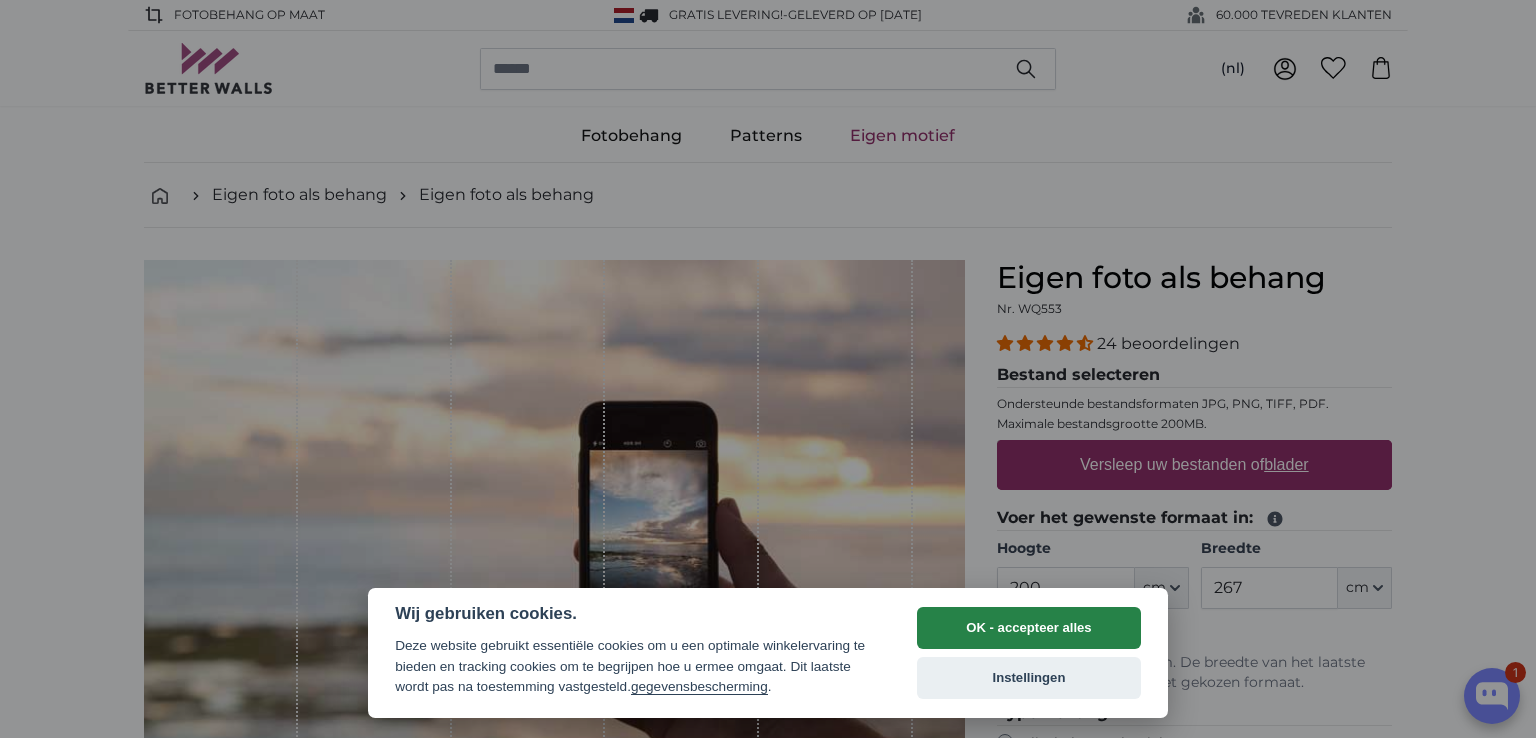 click on "OK - accepteer alles" at bounding box center (1029, 628) 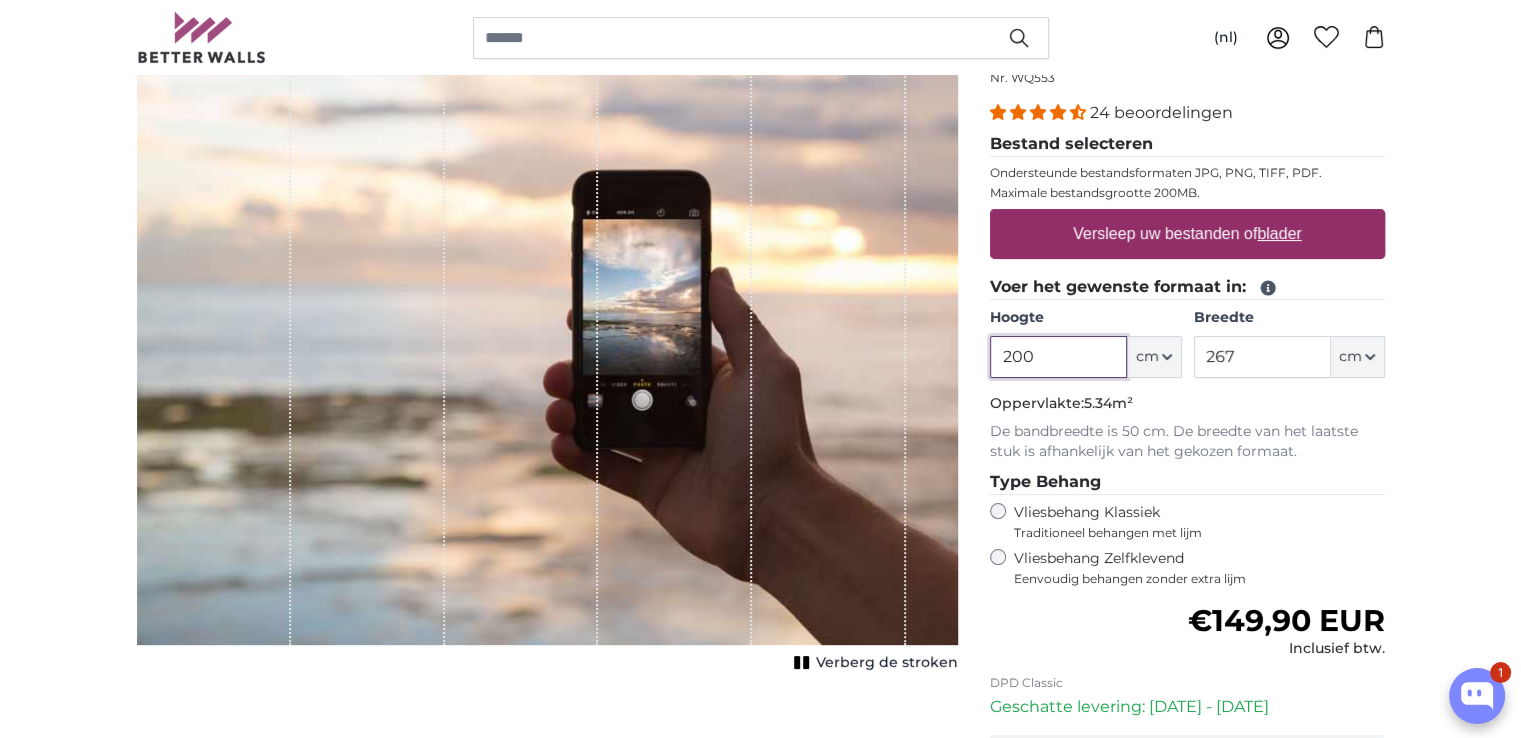 scroll, scrollTop: 232, scrollLeft: 0, axis: vertical 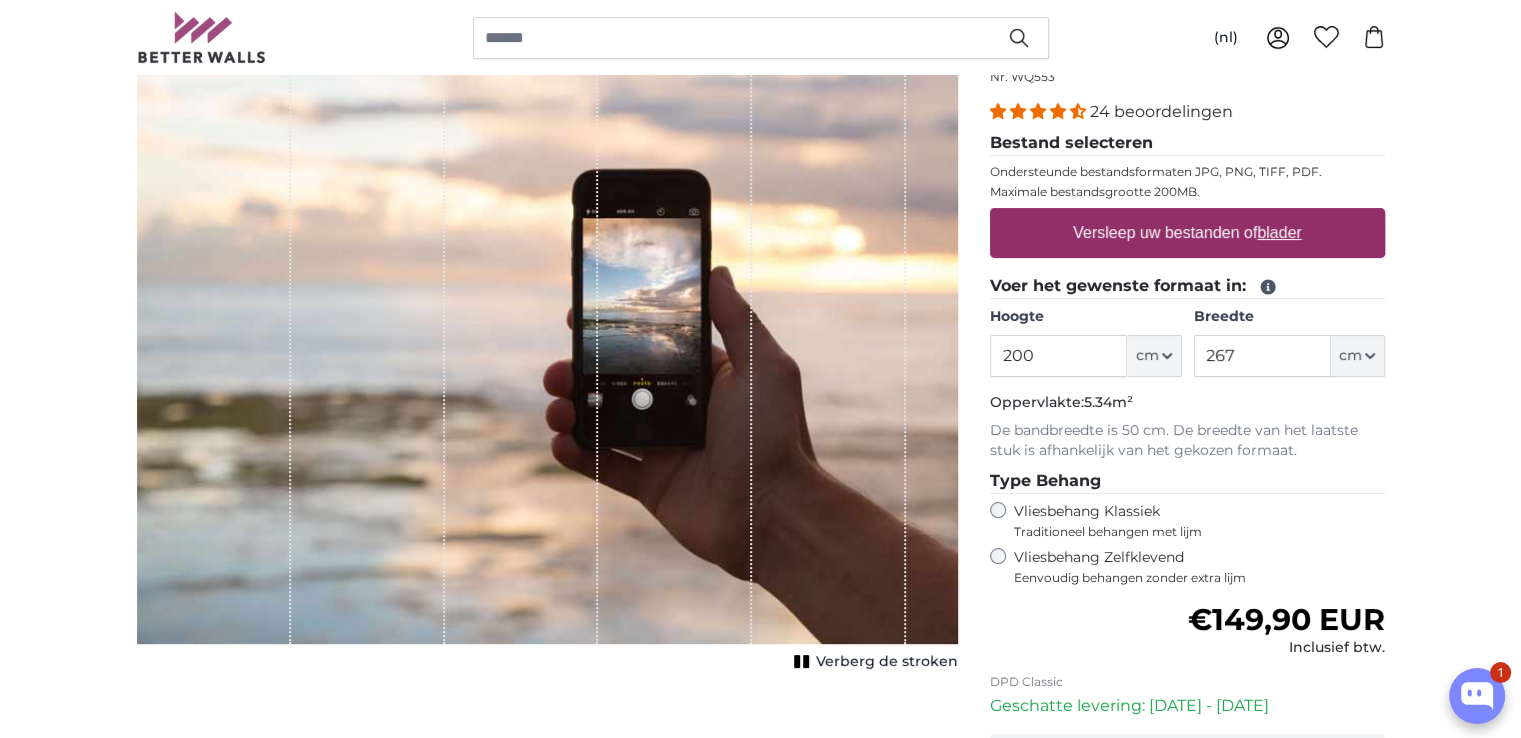click on "Versleep uw bestanden of  blader" at bounding box center (1187, 233) 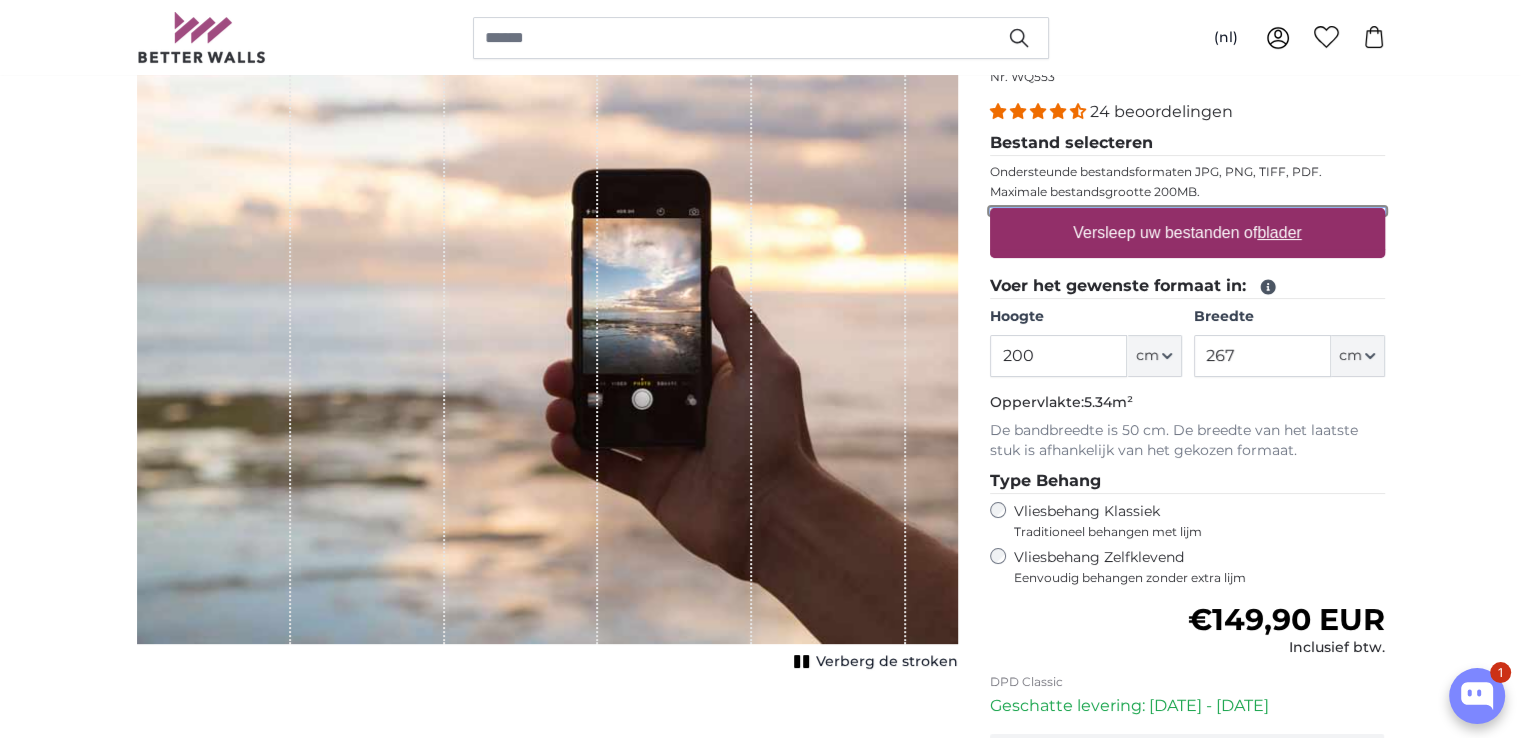 click on "Versleep uw bestanden of  blader" at bounding box center [1187, 211] 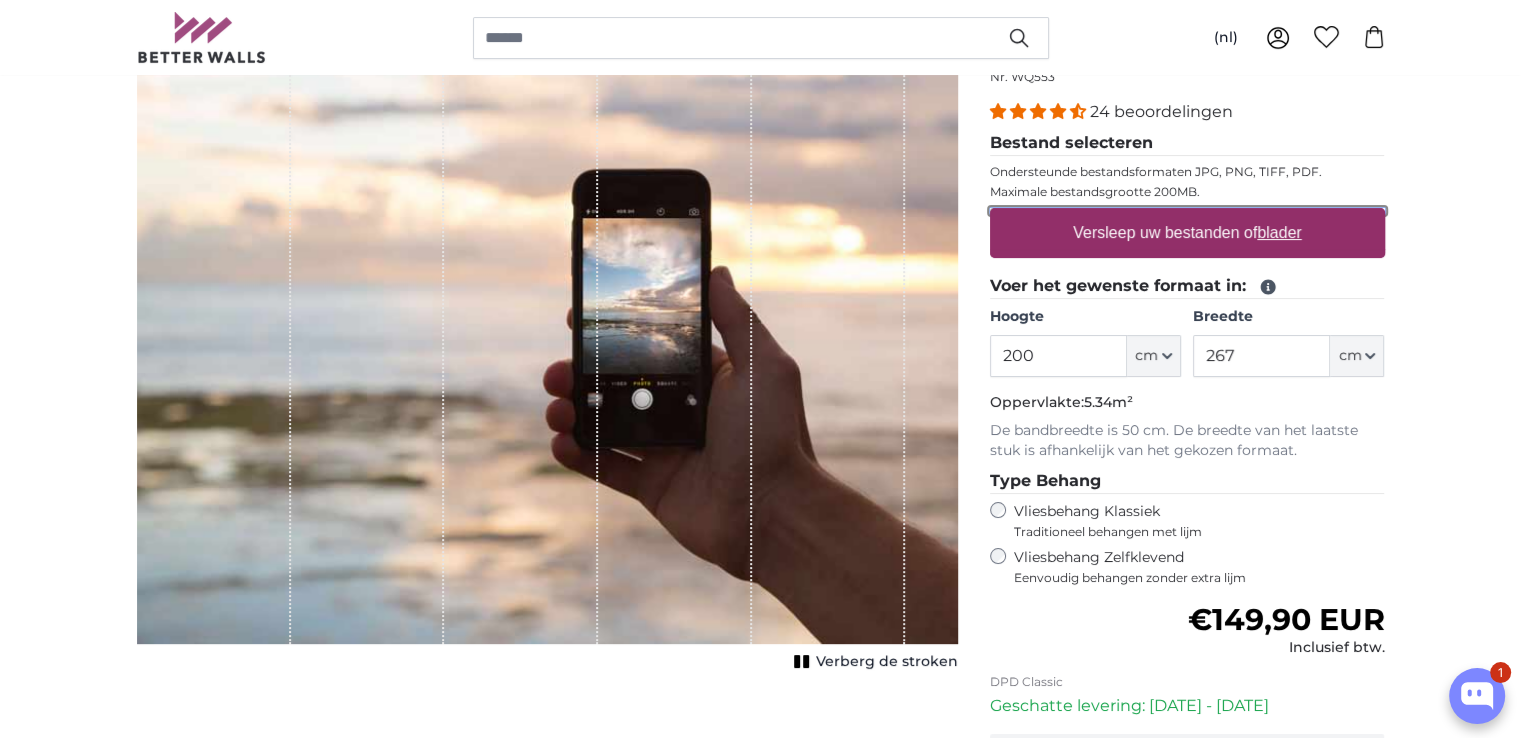 type on "**********" 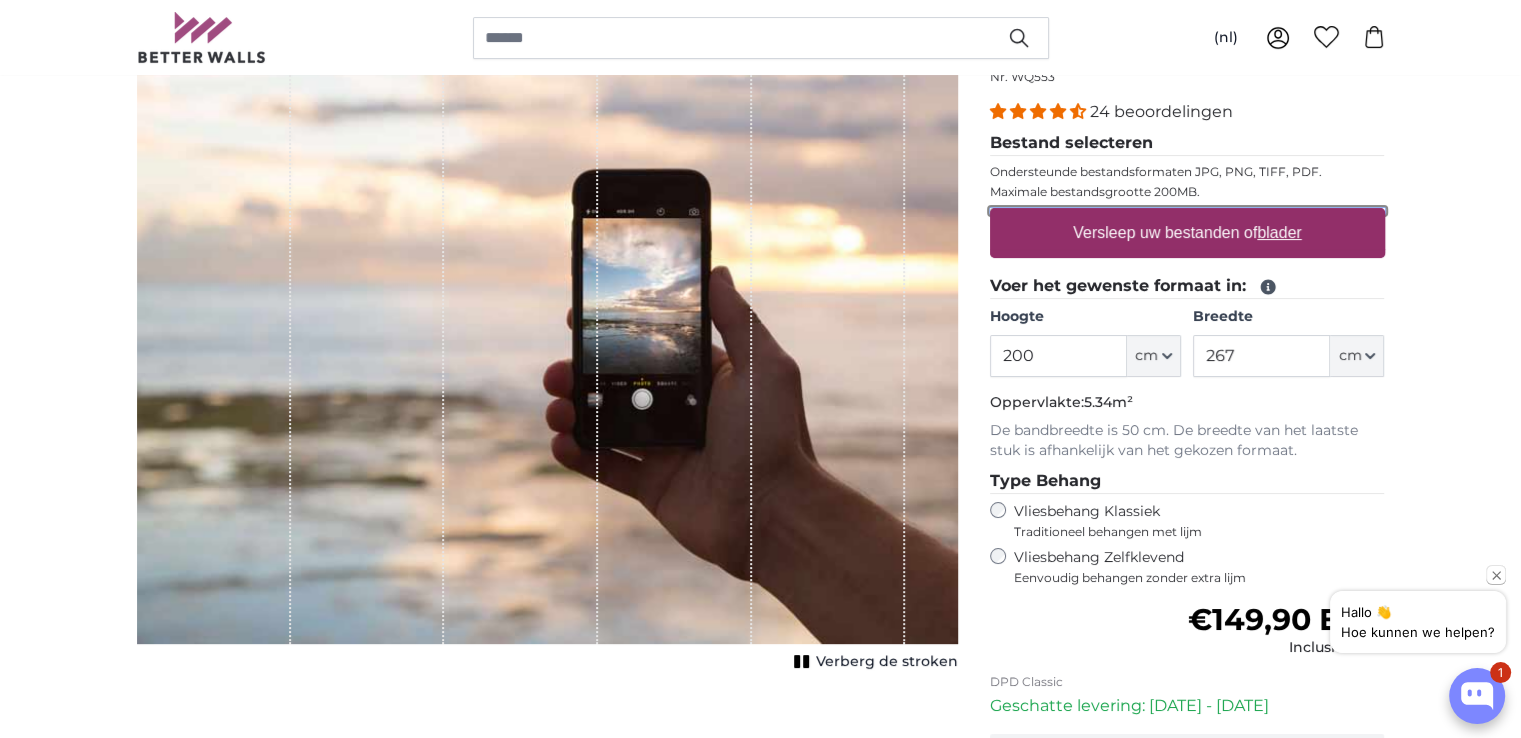 type 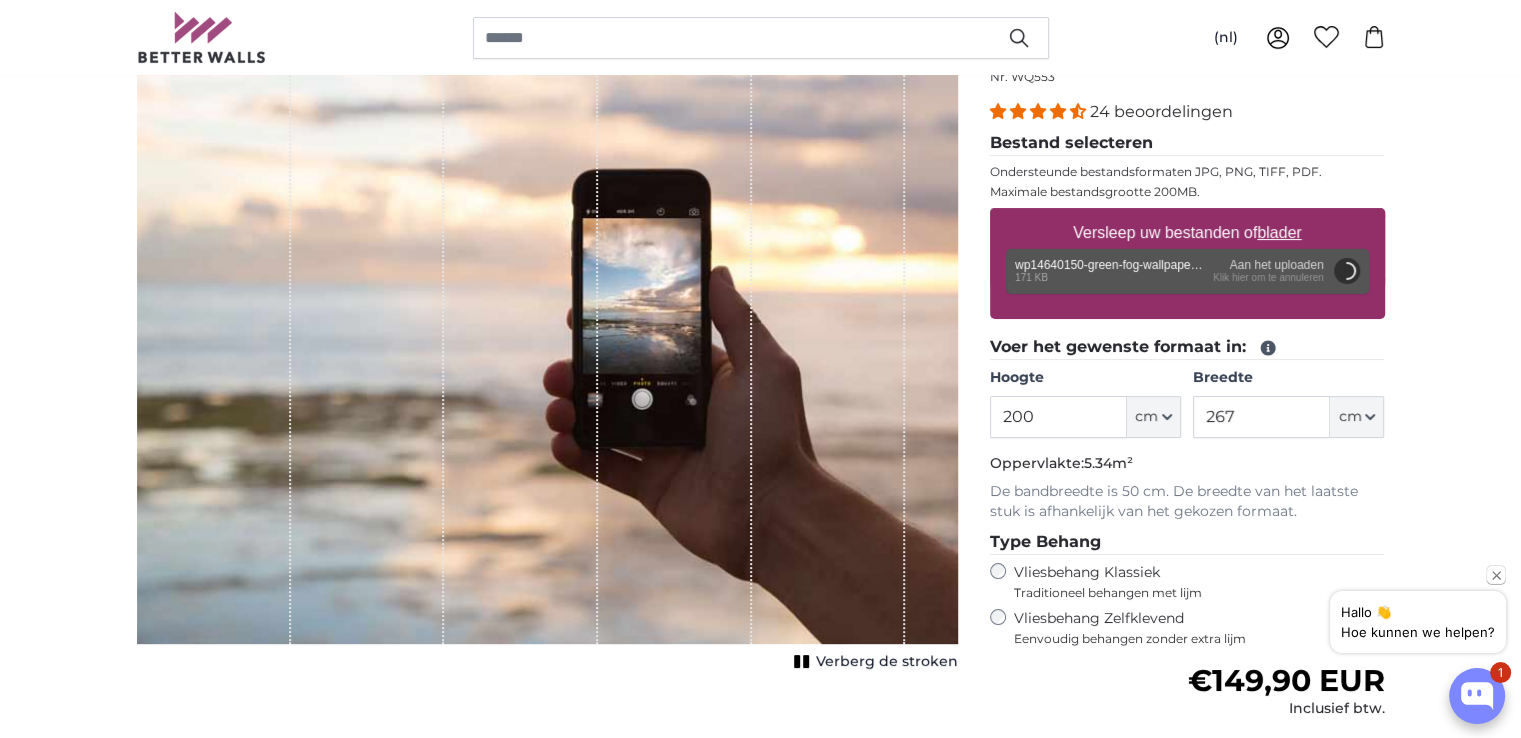 click on "Voer het gewenste formaat in:" 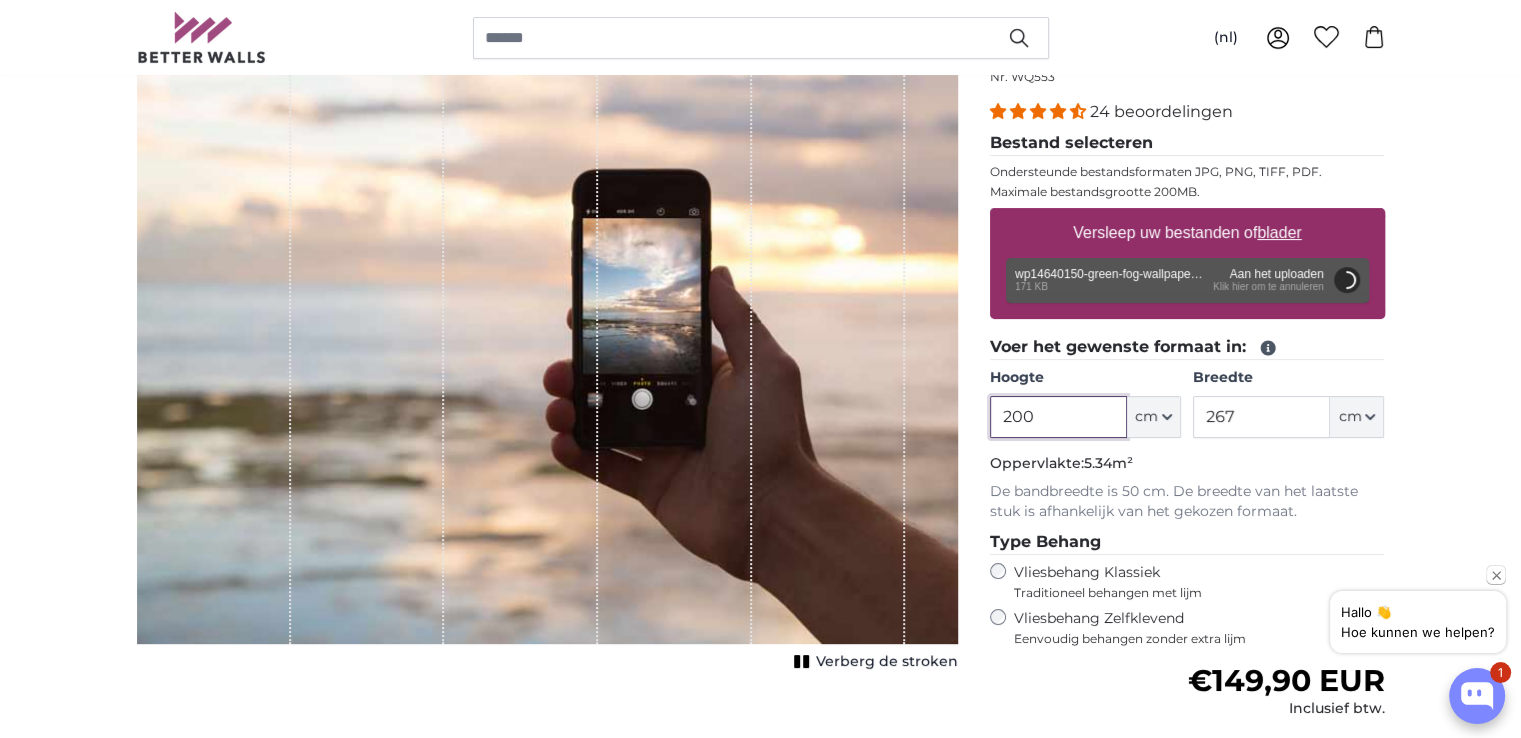 click on "200" at bounding box center (1058, 417) 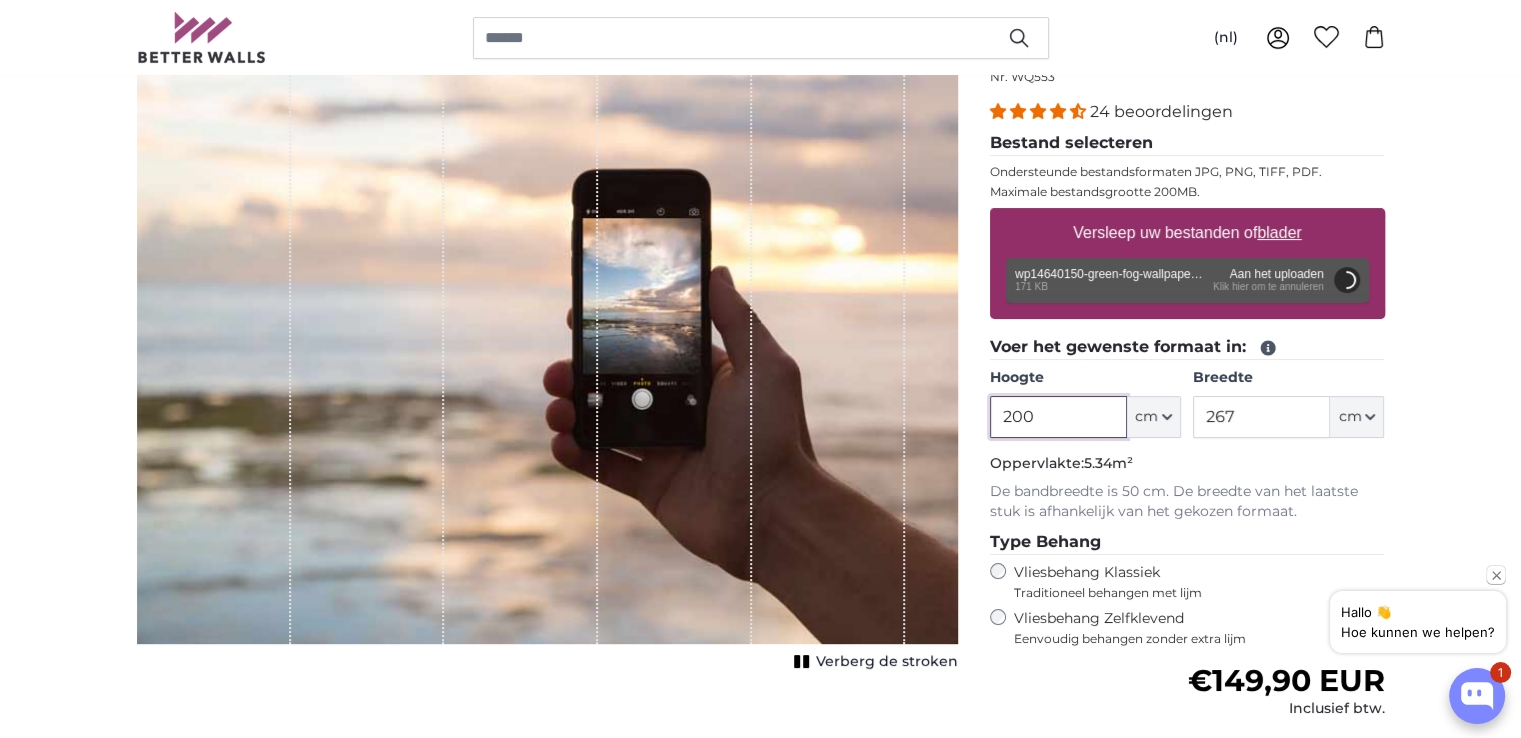 click on "200" at bounding box center (1058, 417) 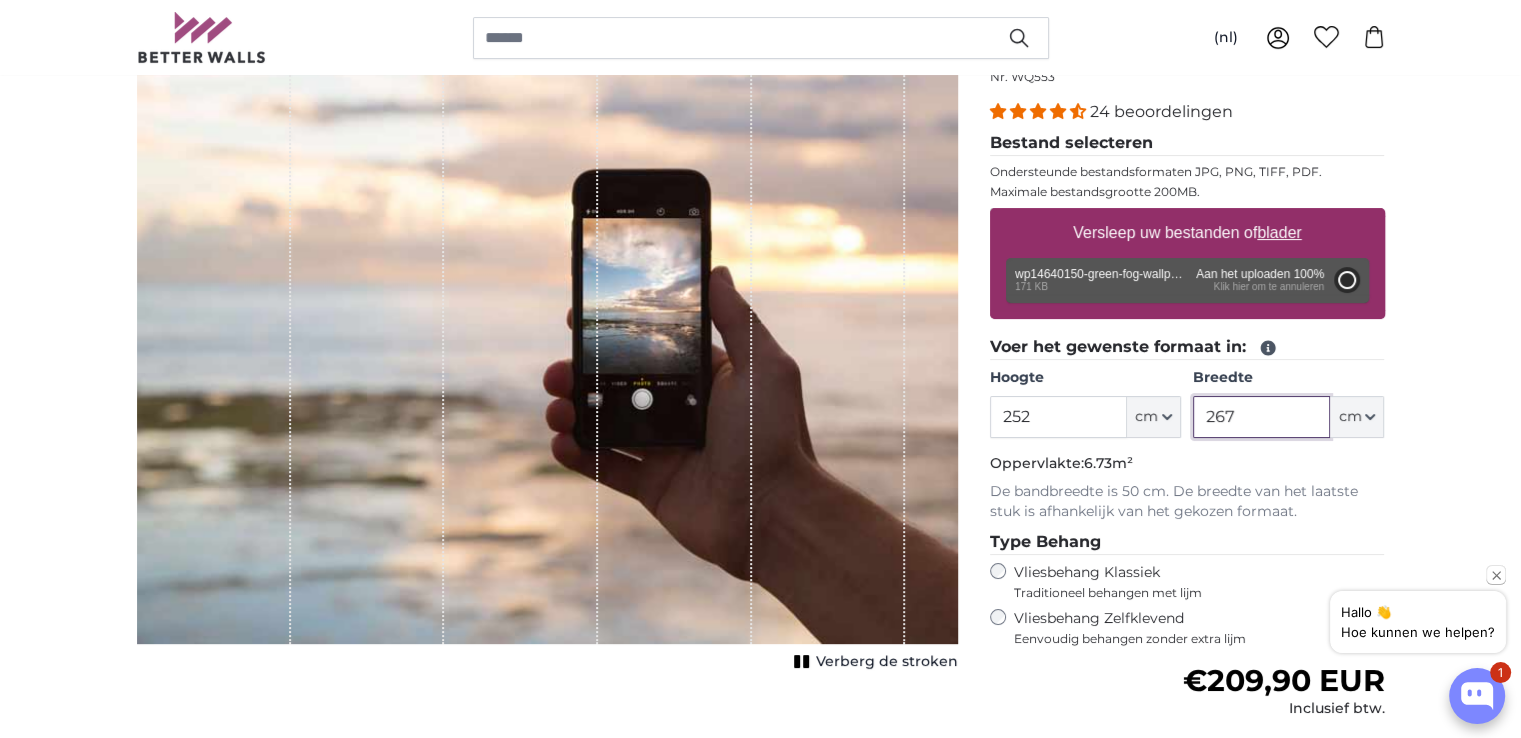 click on "267" at bounding box center [1261, 417] 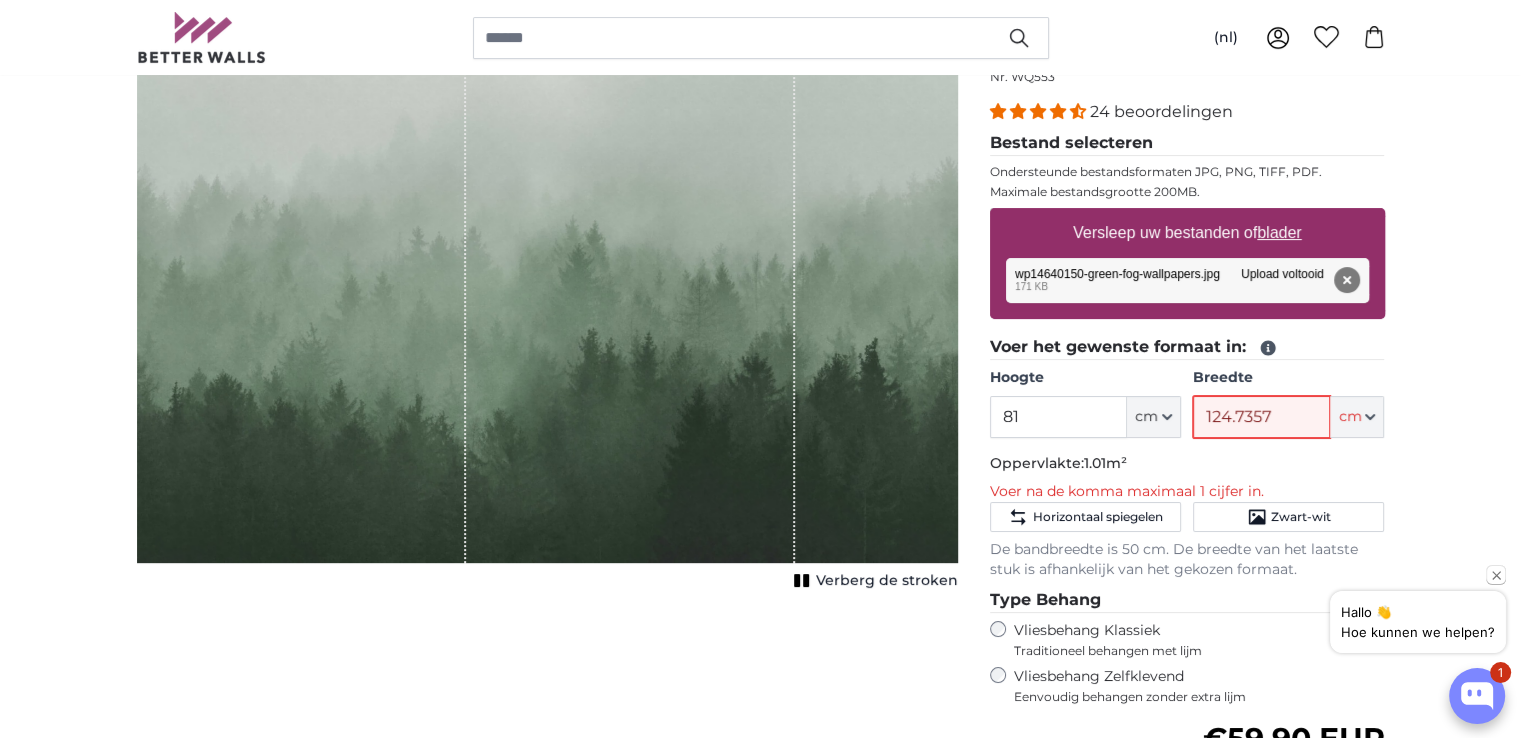 click on "124.7357" at bounding box center [1261, 417] 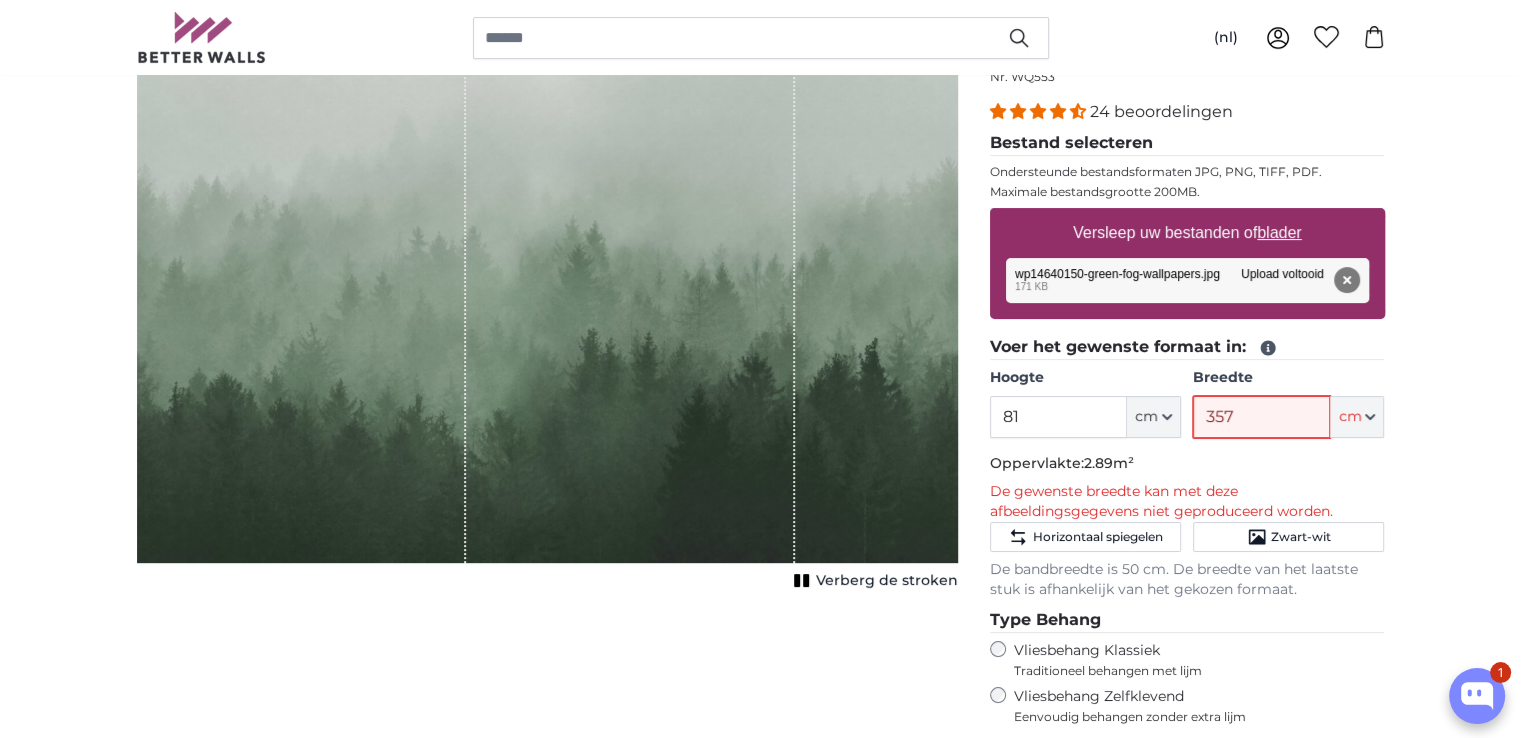 type on "357" 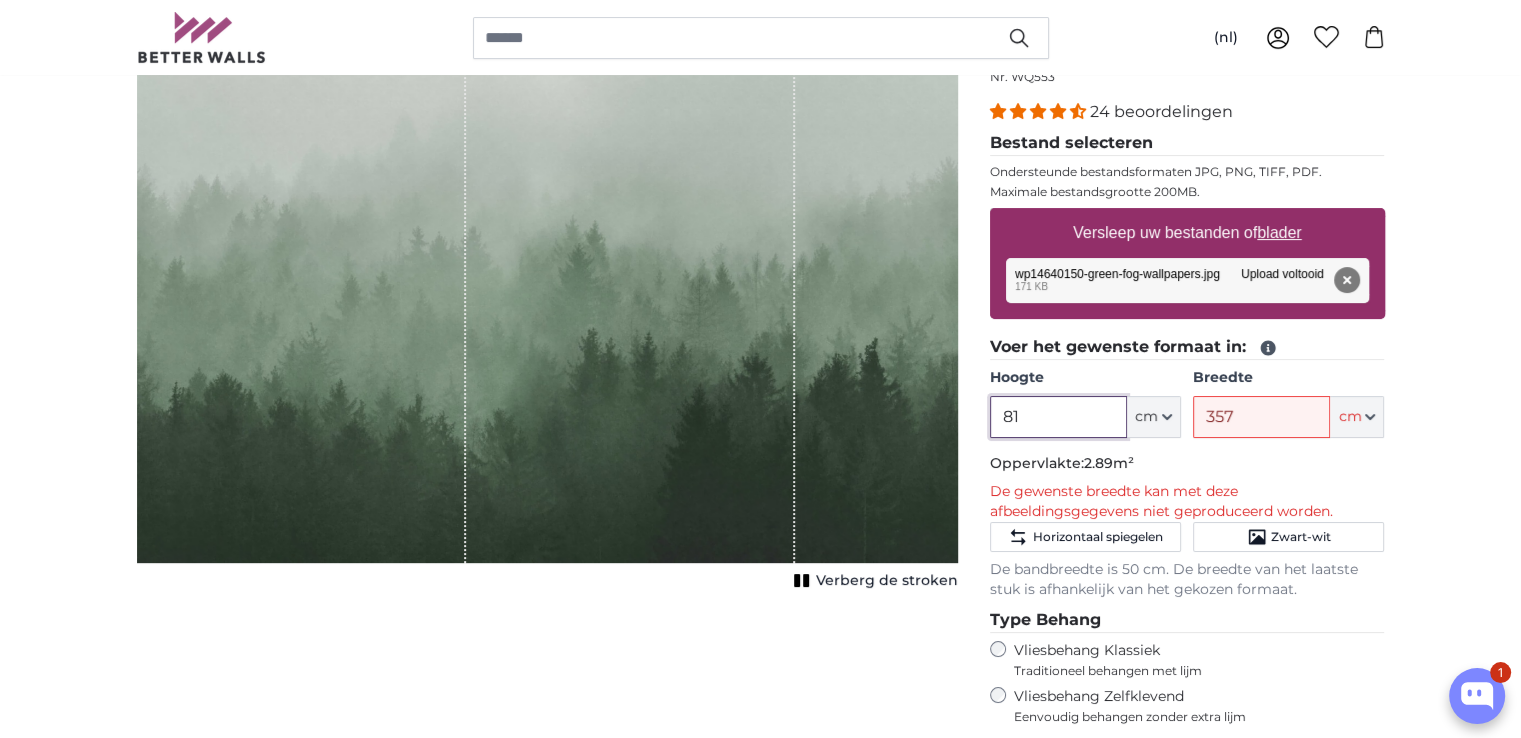 click on "81" at bounding box center (1058, 417) 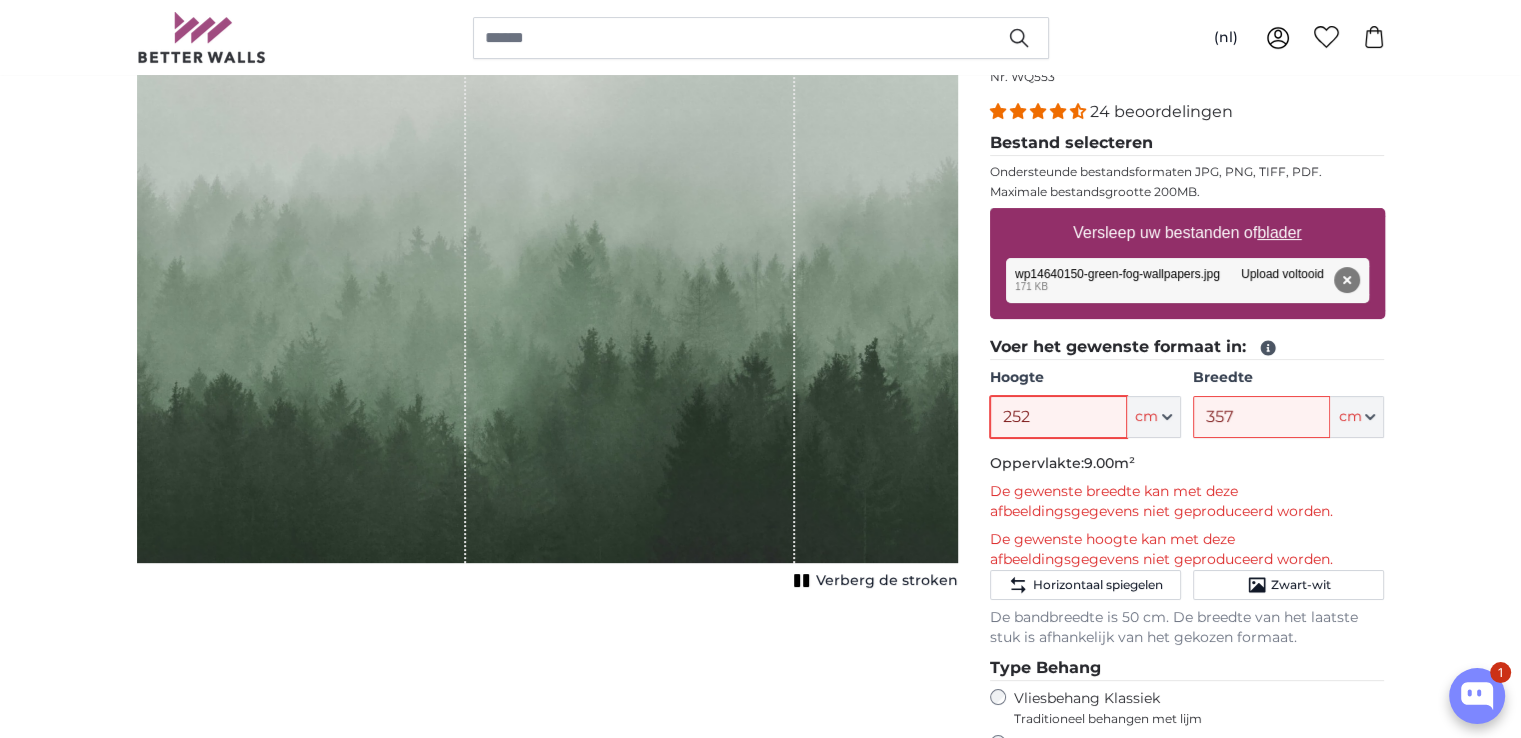 type on "252" 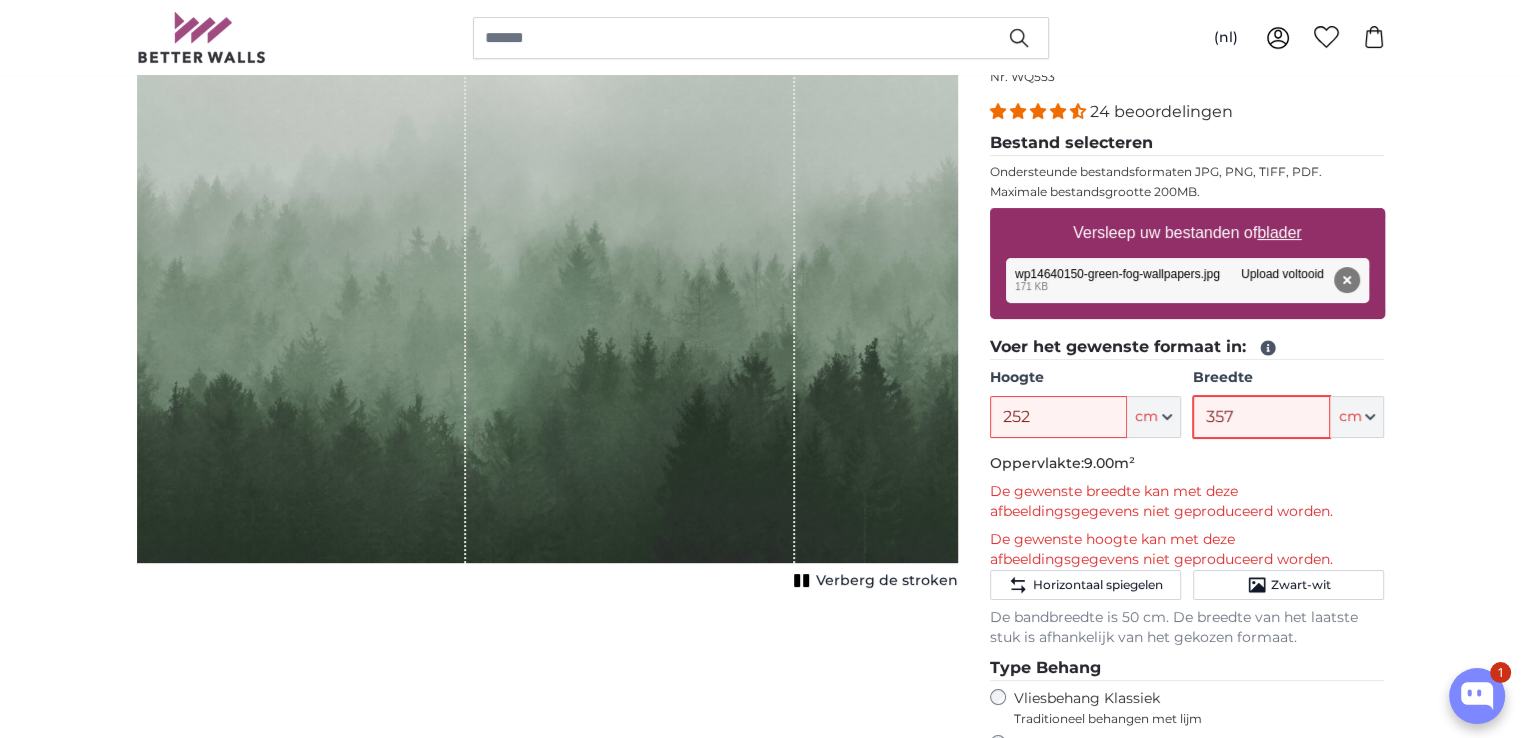 click on "357" at bounding box center (1261, 417) 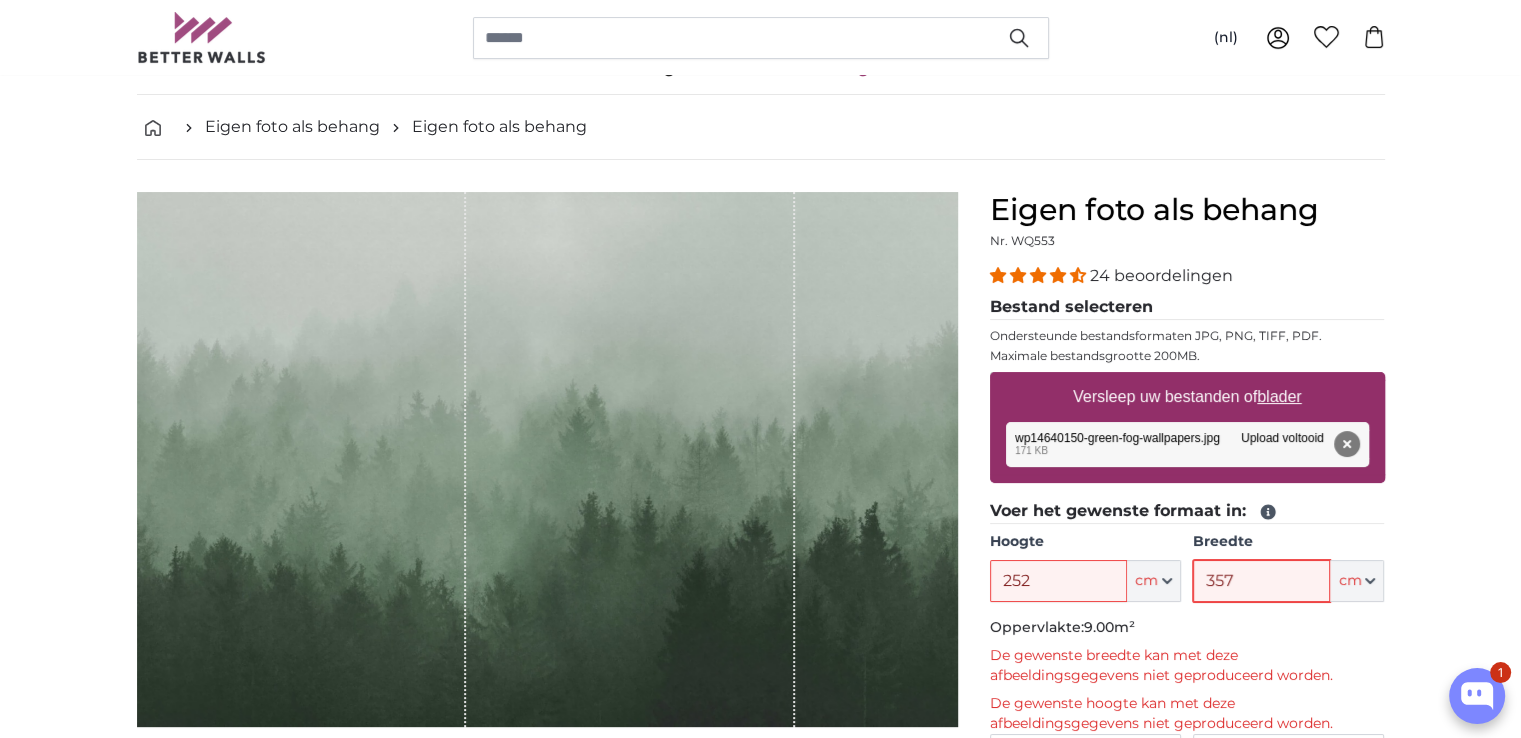 scroll, scrollTop: 136, scrollLeft: 0, axis: vertical 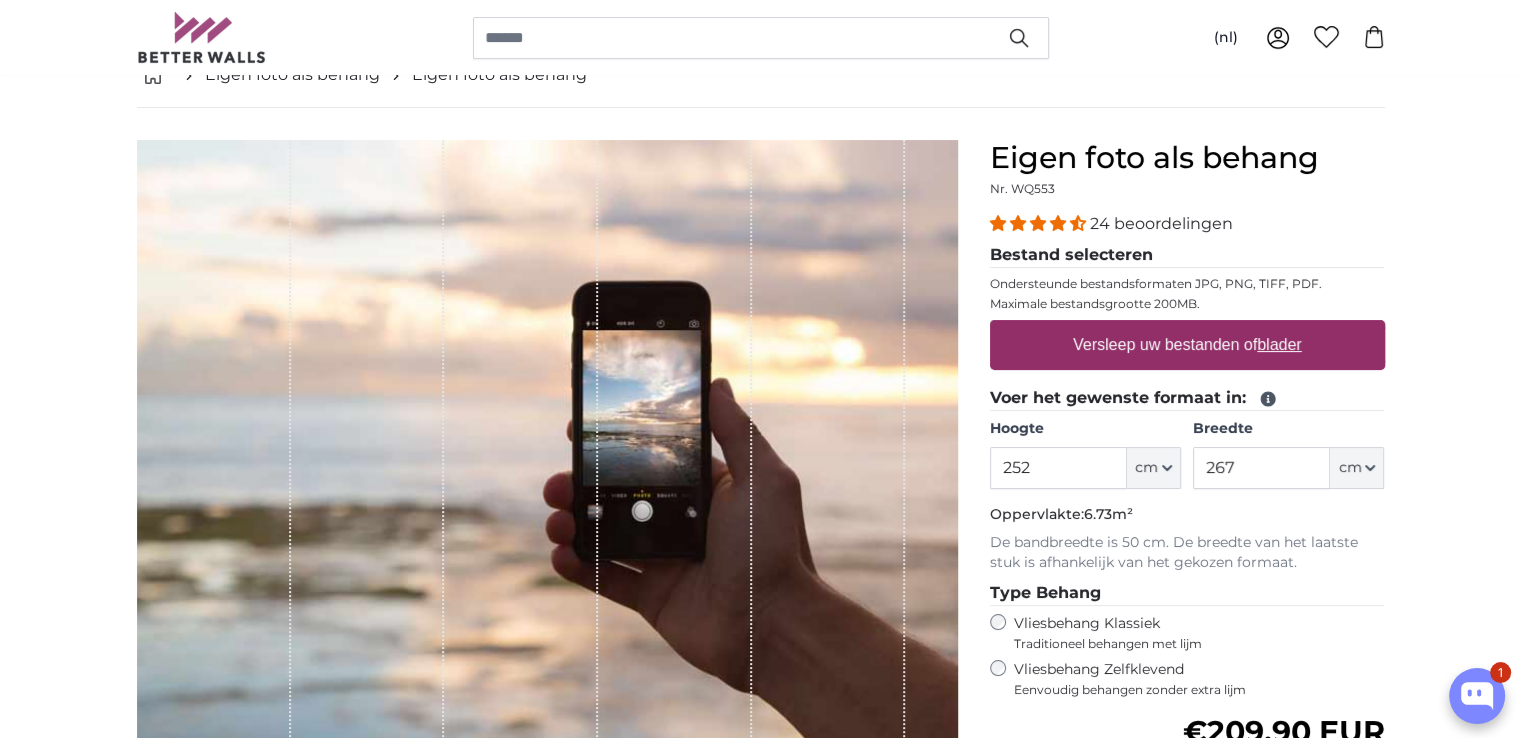 type on "252" 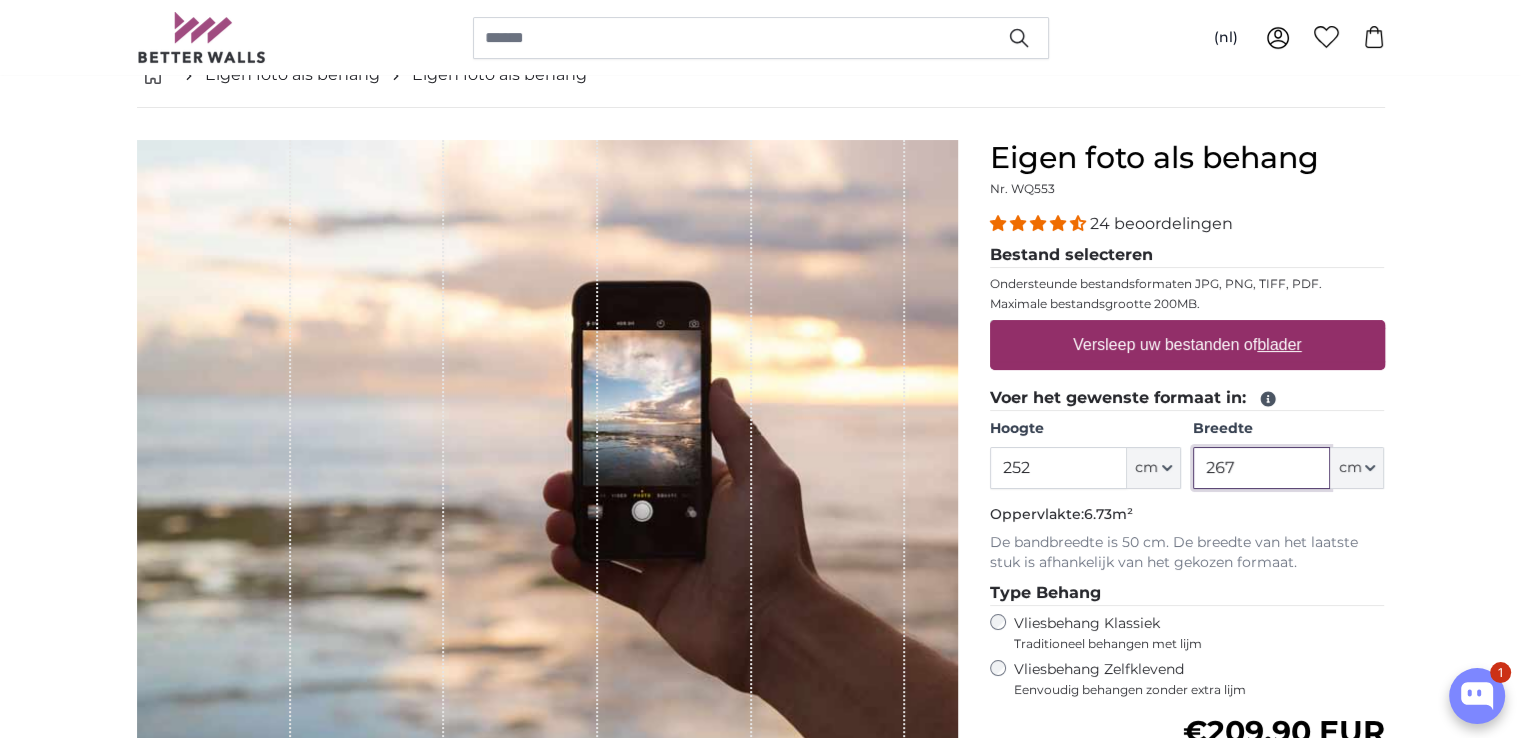 click on "267" at bounding box center [1261, 468] 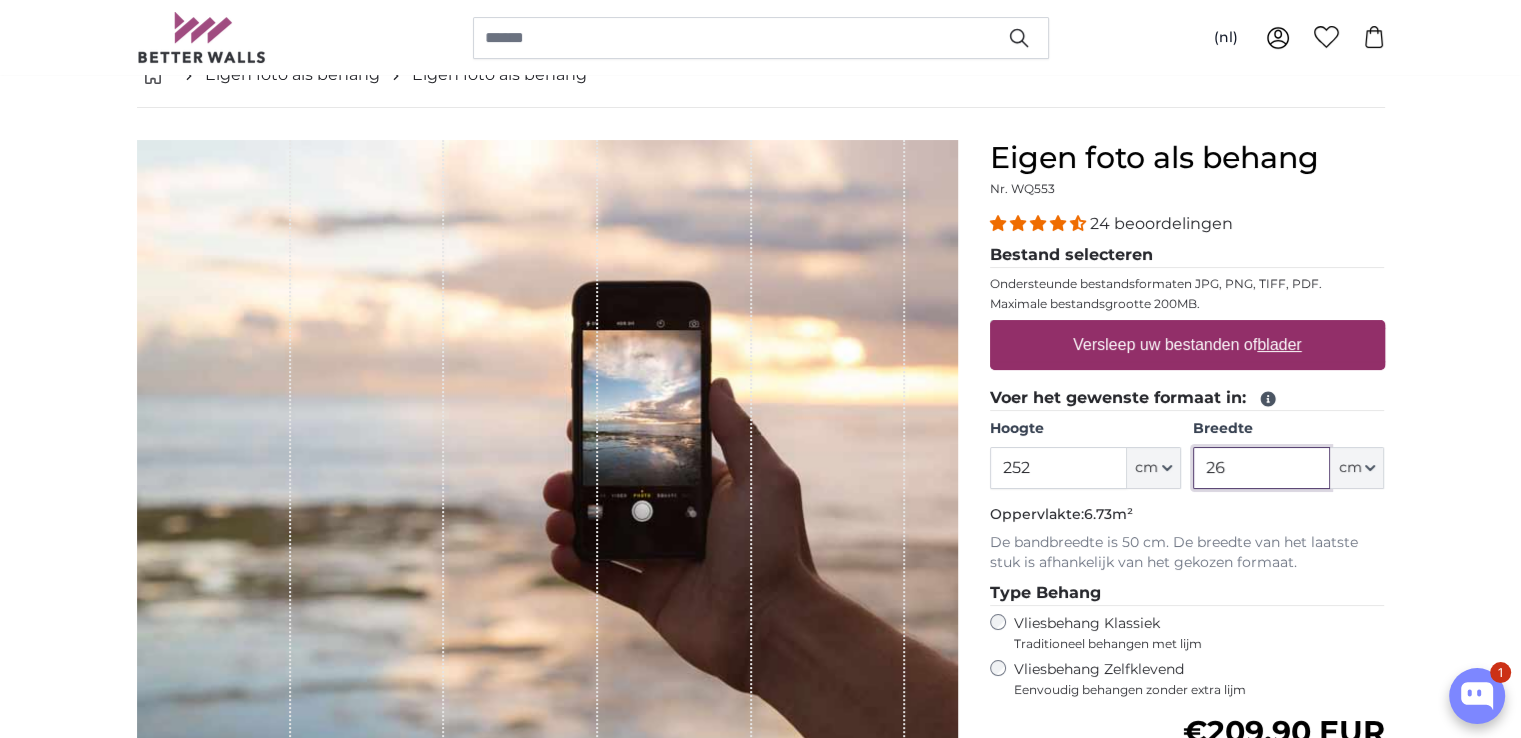 type on "2" 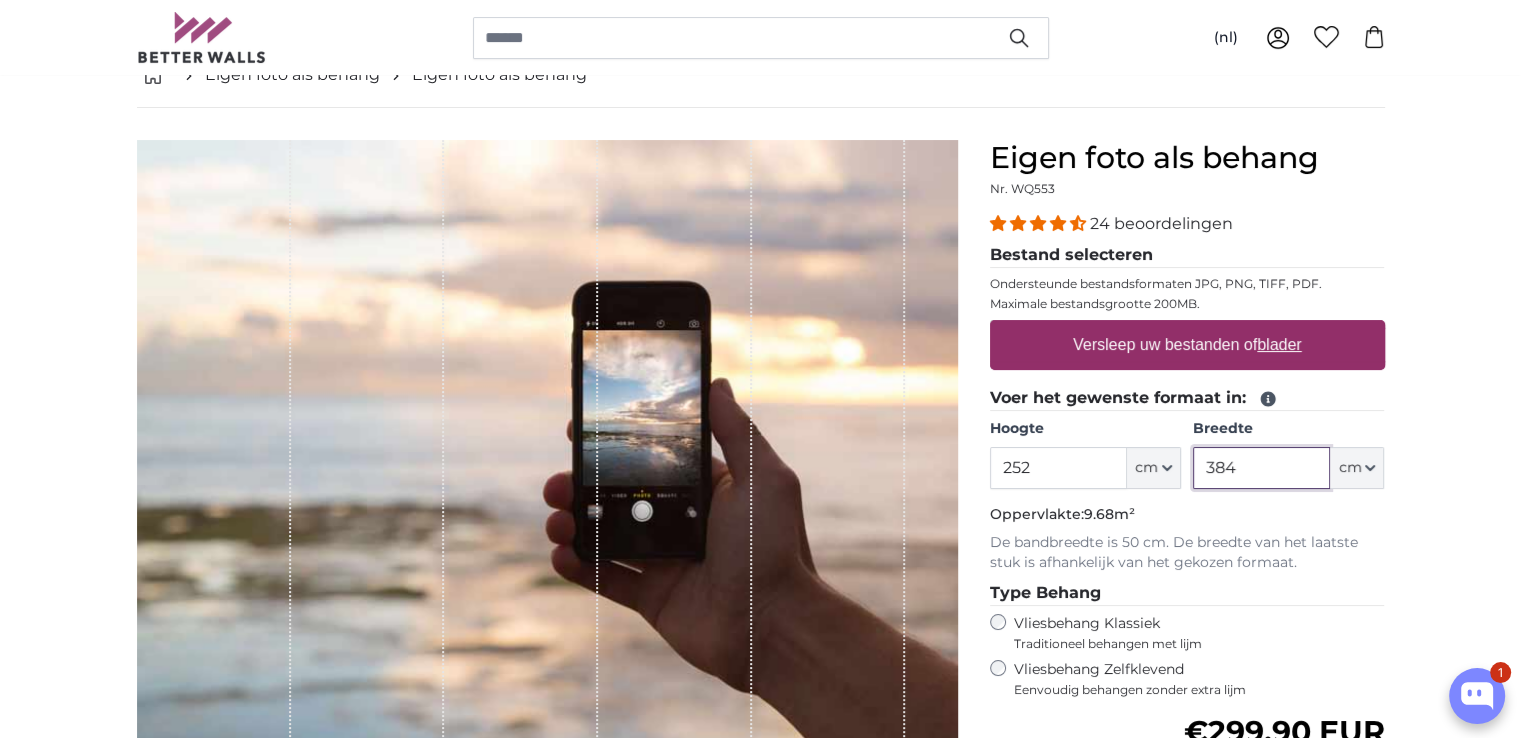 type on "384" 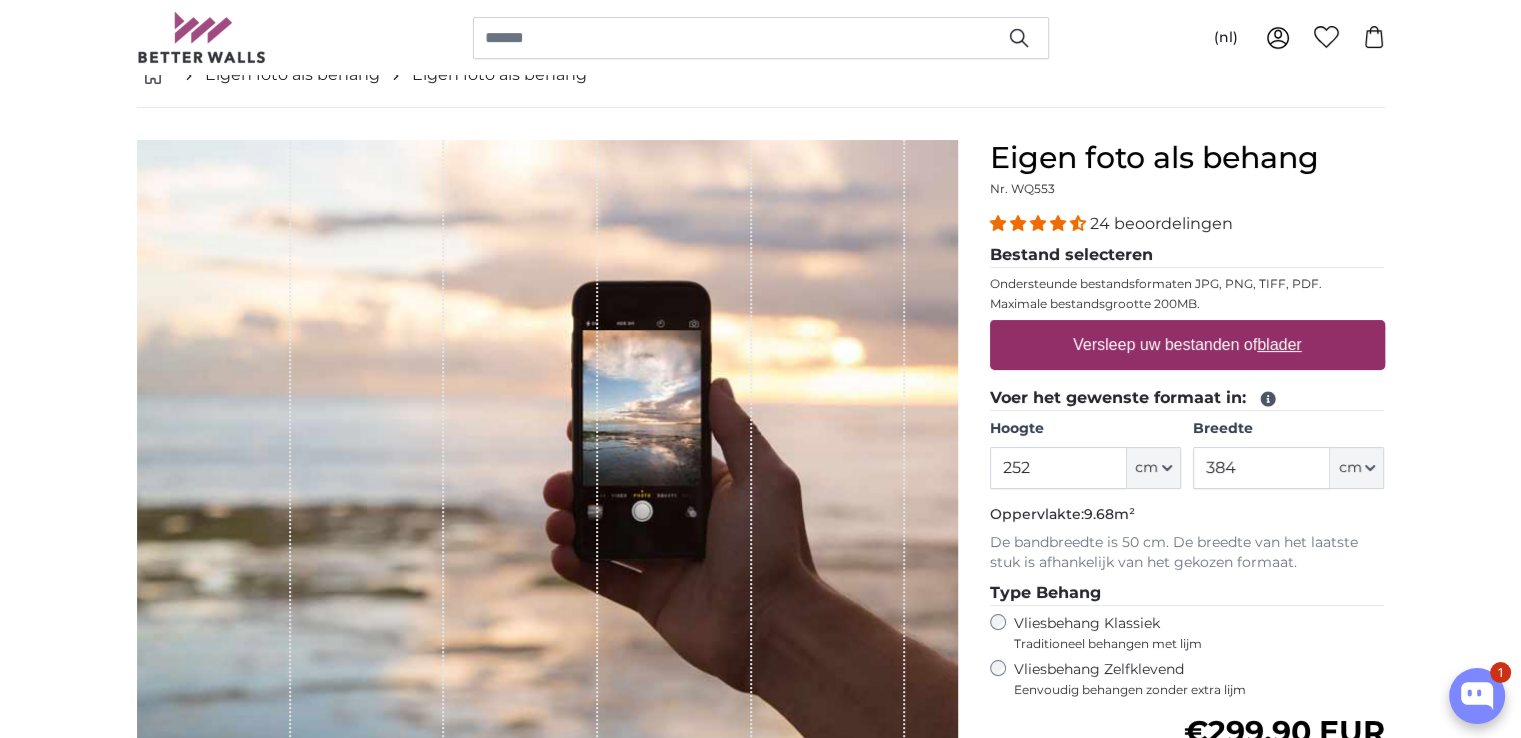 click on "Versleep uw bestanden of  blader" at bounding box center (1187, 345) 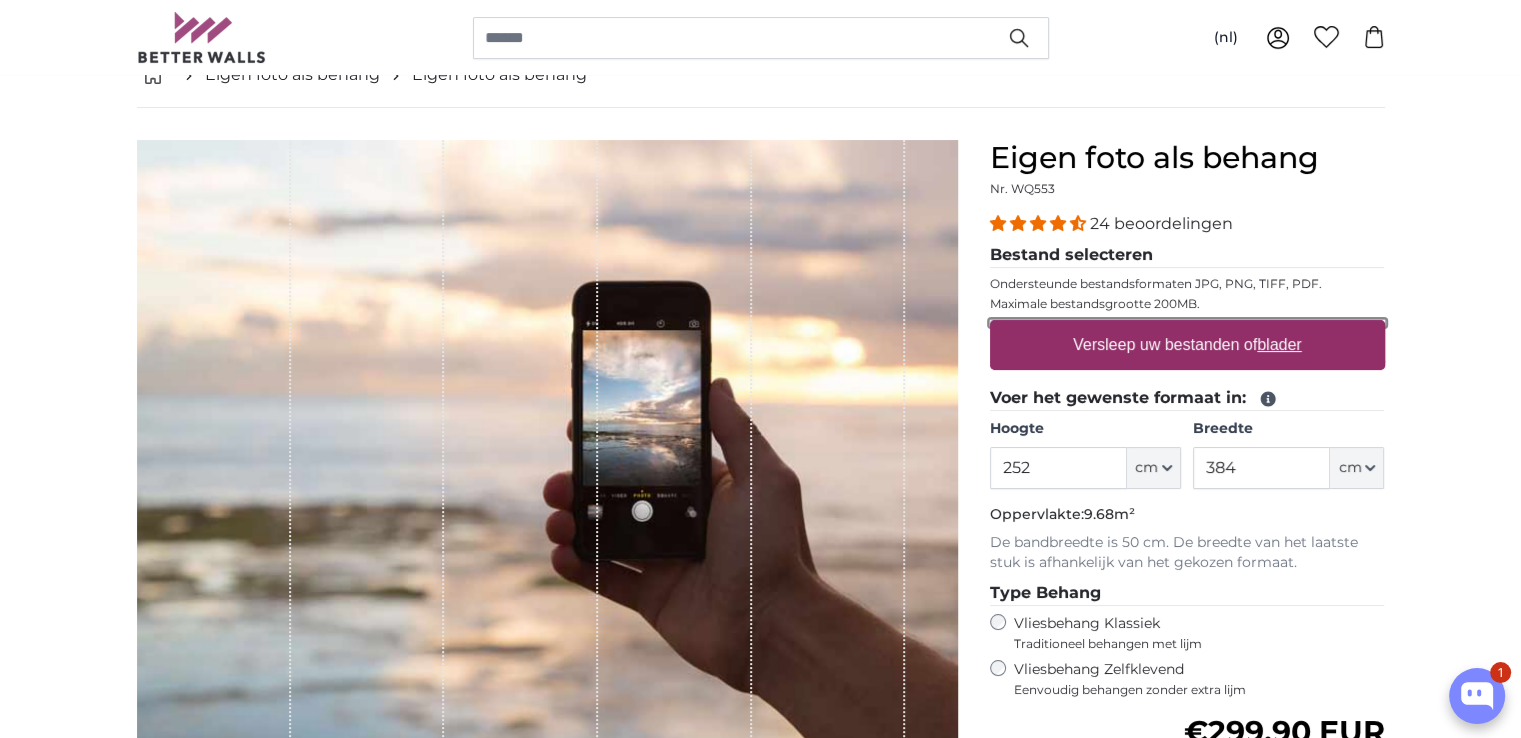 click on "Versleep uw bestanden of  blader" at bounding box center [1187, 323] 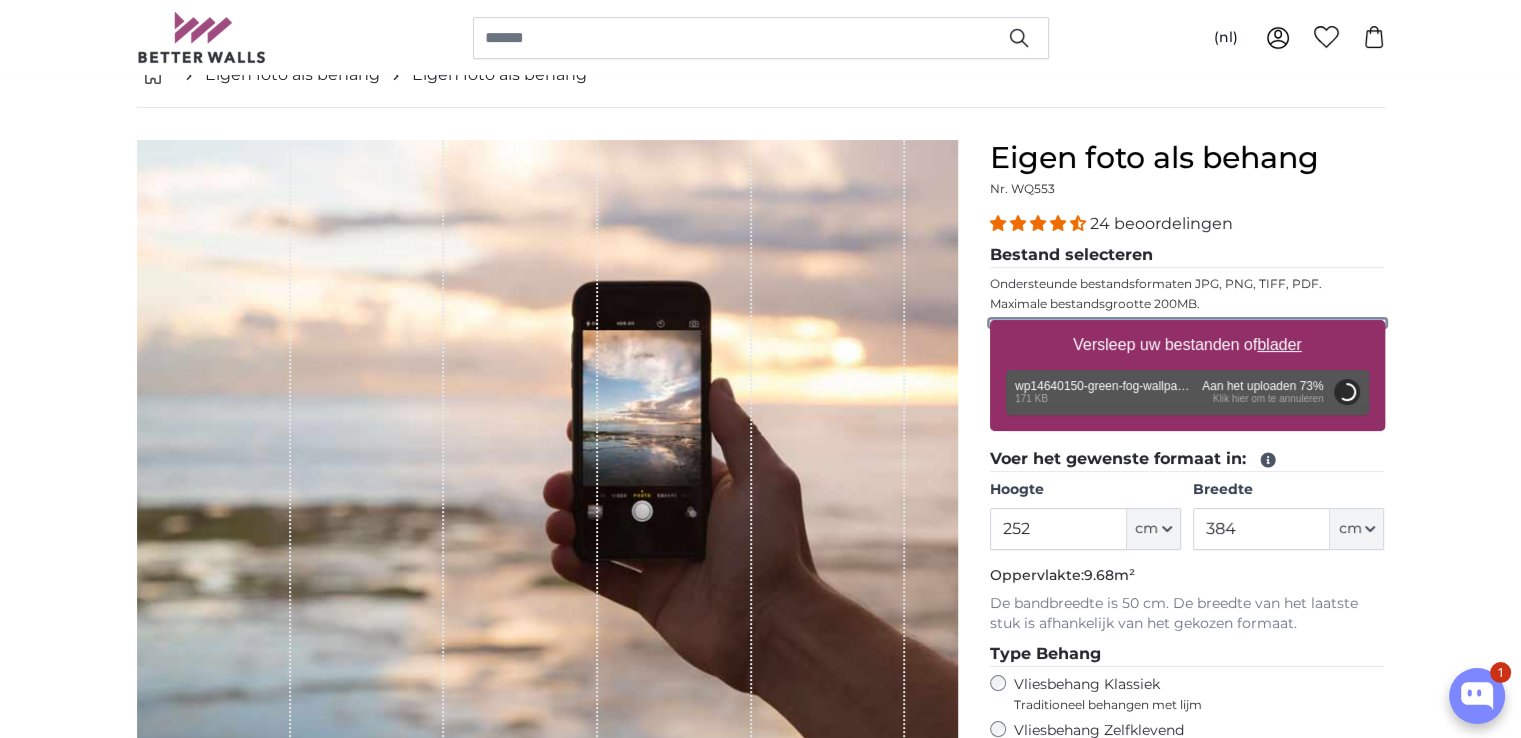 scroll, scrollTop: 189, scrollLeft: 0, axis: vertical 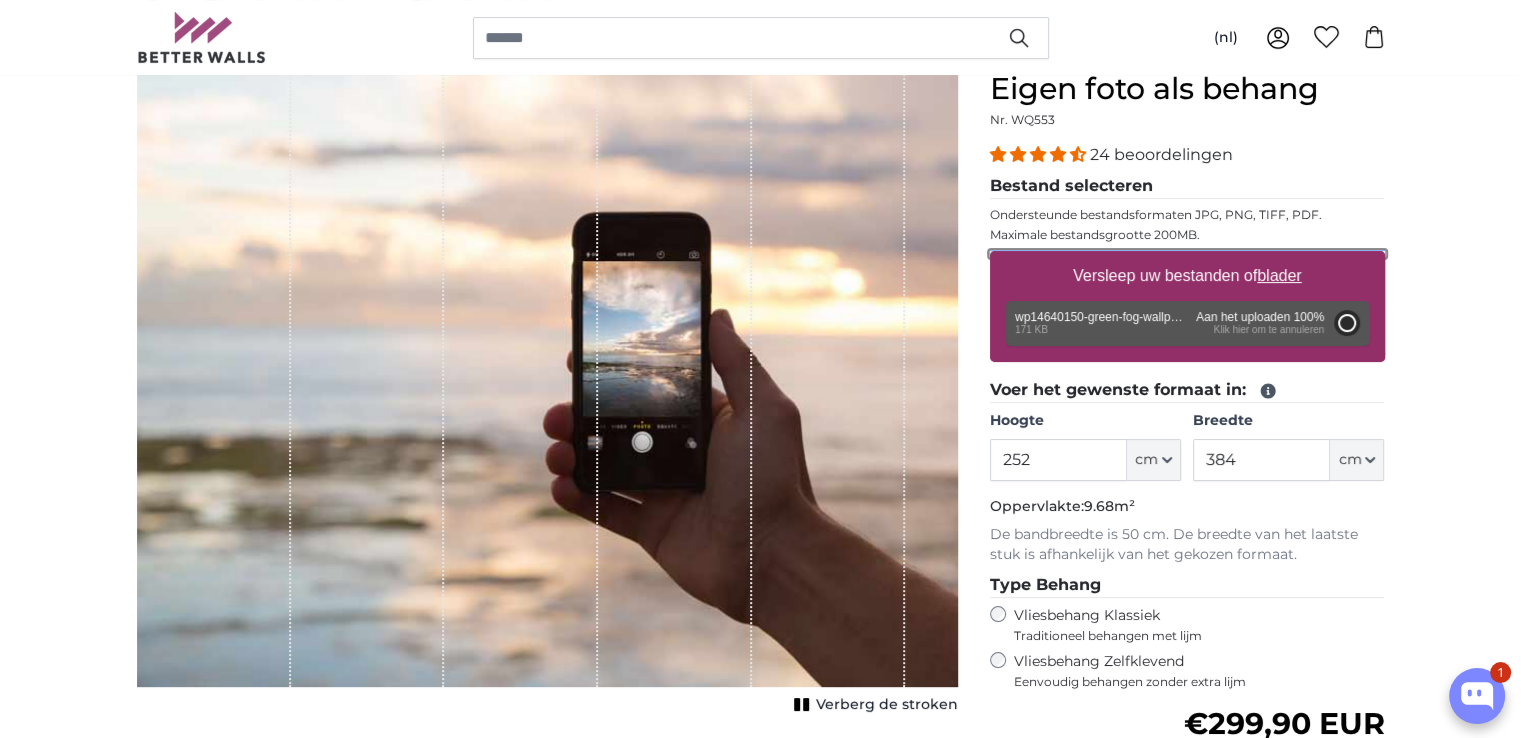 type on "81" 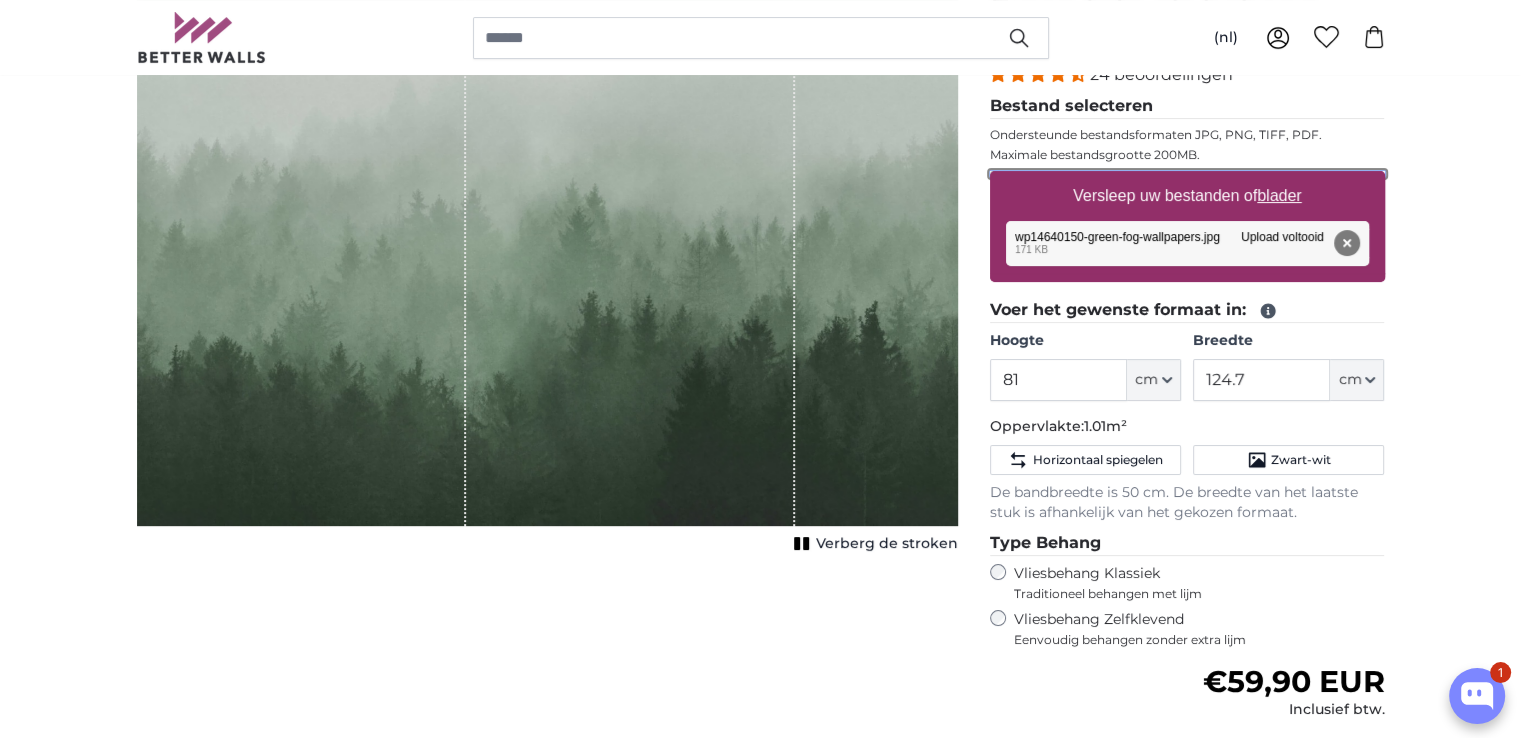 scroll, scrollTop: 268, scrollLeft: 0, axis: vertical 